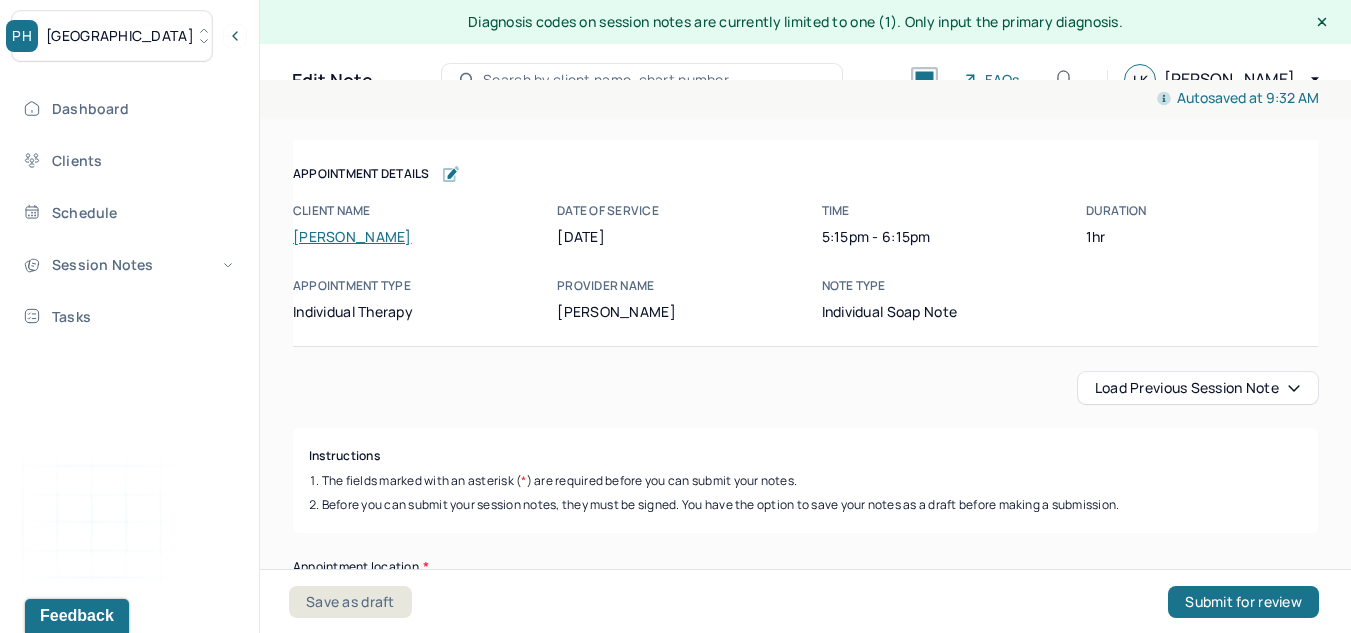 scroll, scrollTop: 0, scrollLeft: 0, axis: both 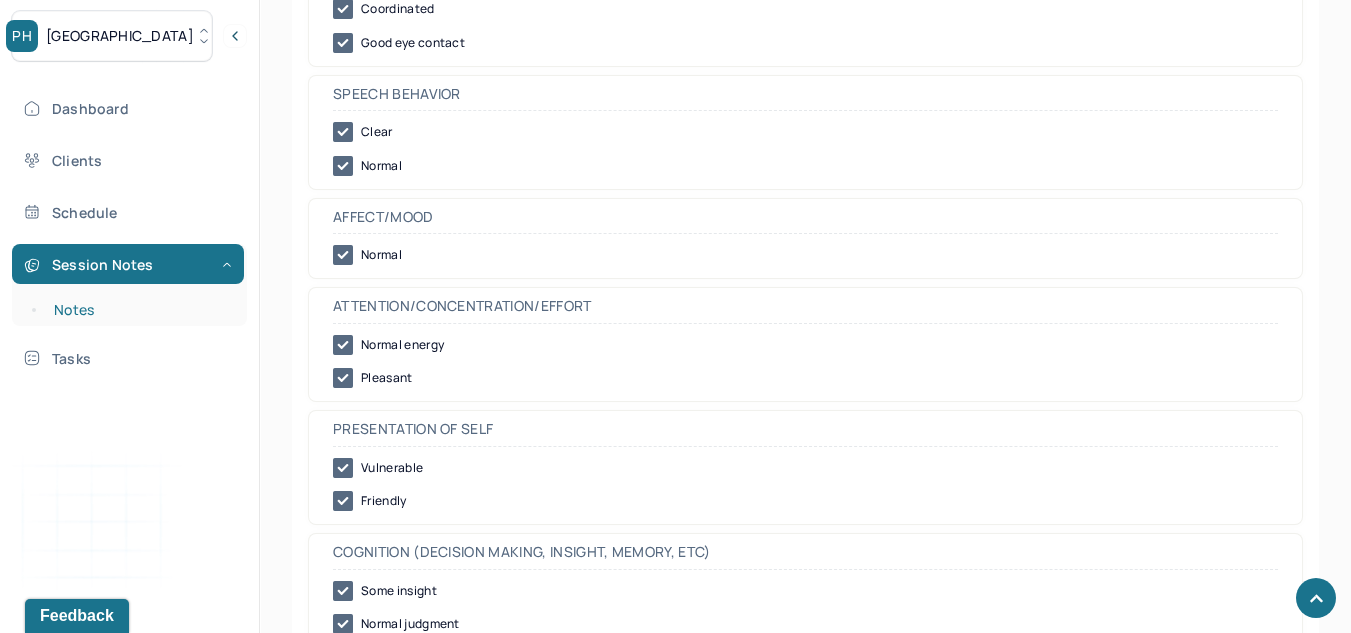 click on "Notes" at bounding box center (139, 310) 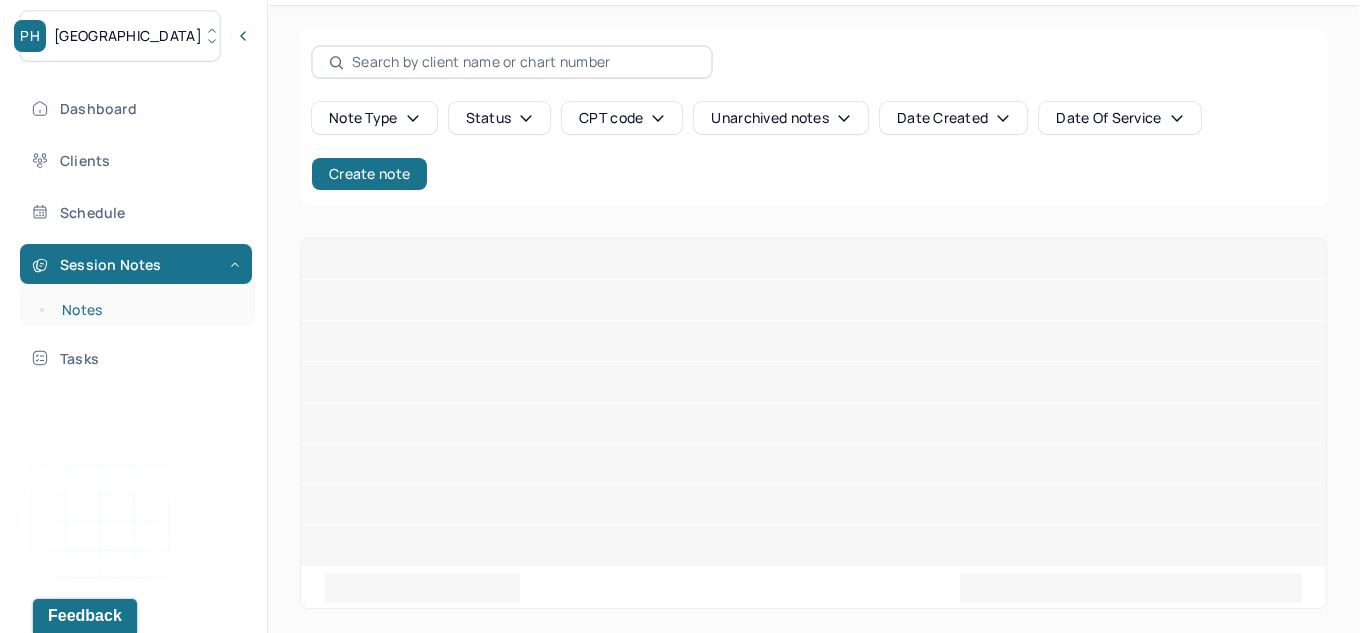 scroll, scrollTop: 5, scrollLeft: 0, axis: vertical 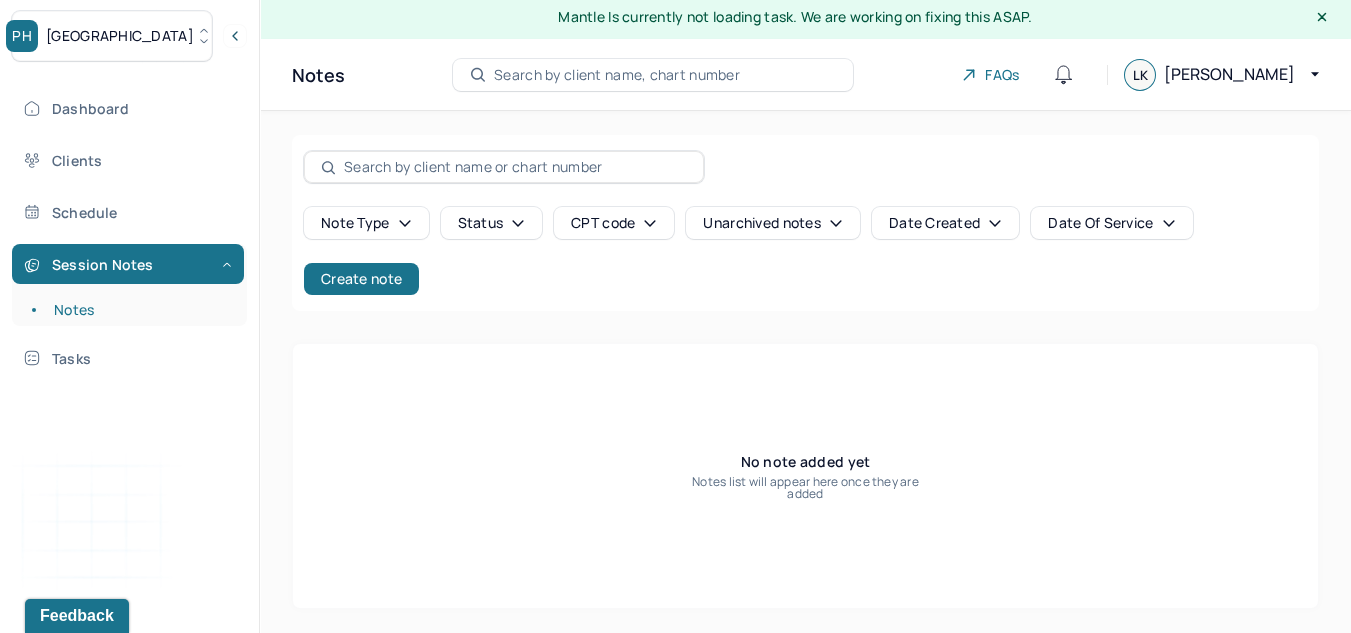 click on "PH Park Hill" at bounding box center [112, 36] 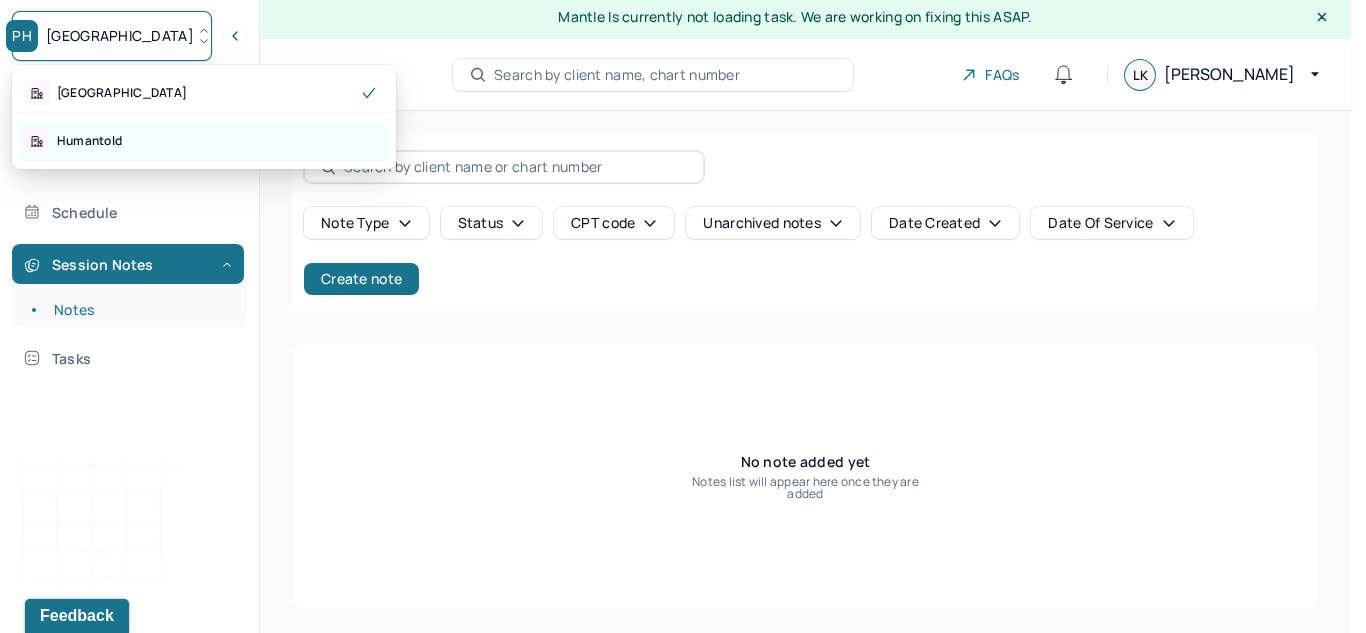 click on "Humantold" at bounding box center [204, 141] 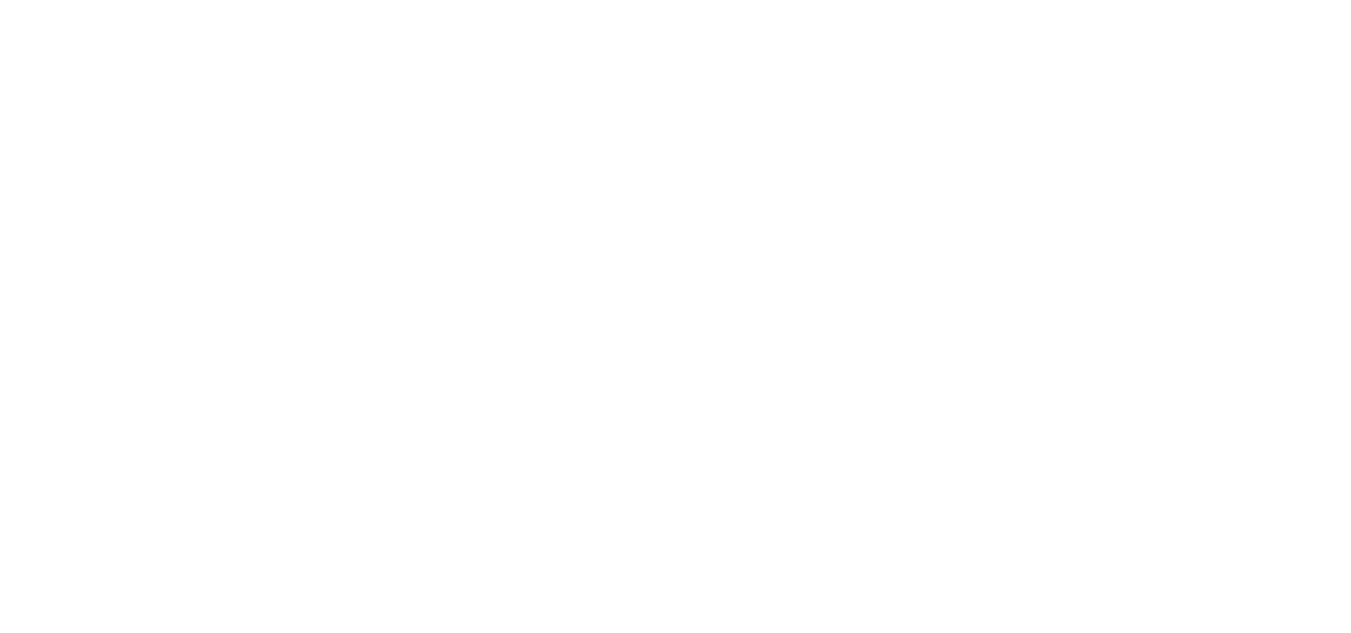 scroll, scrollTop: 0, scrollLeft: 0, axis: both 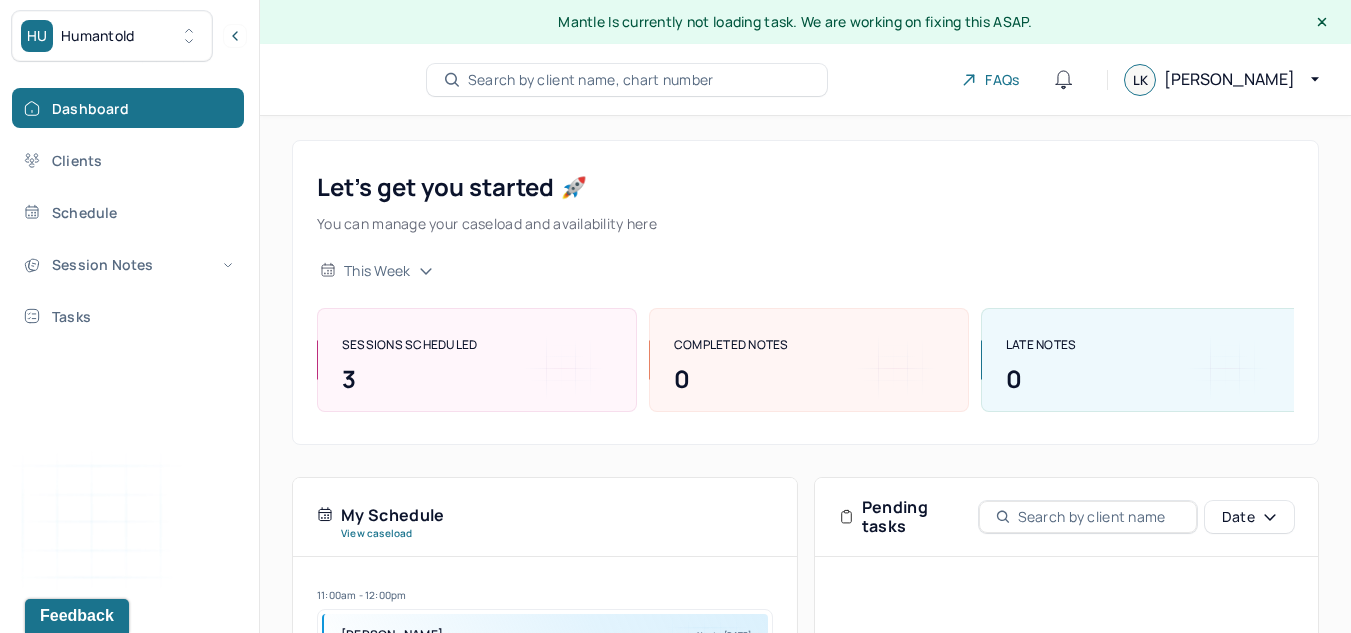 click on "Dashboard Clients Schedule Session Notes Tasks" at bounding box center [129, 212] 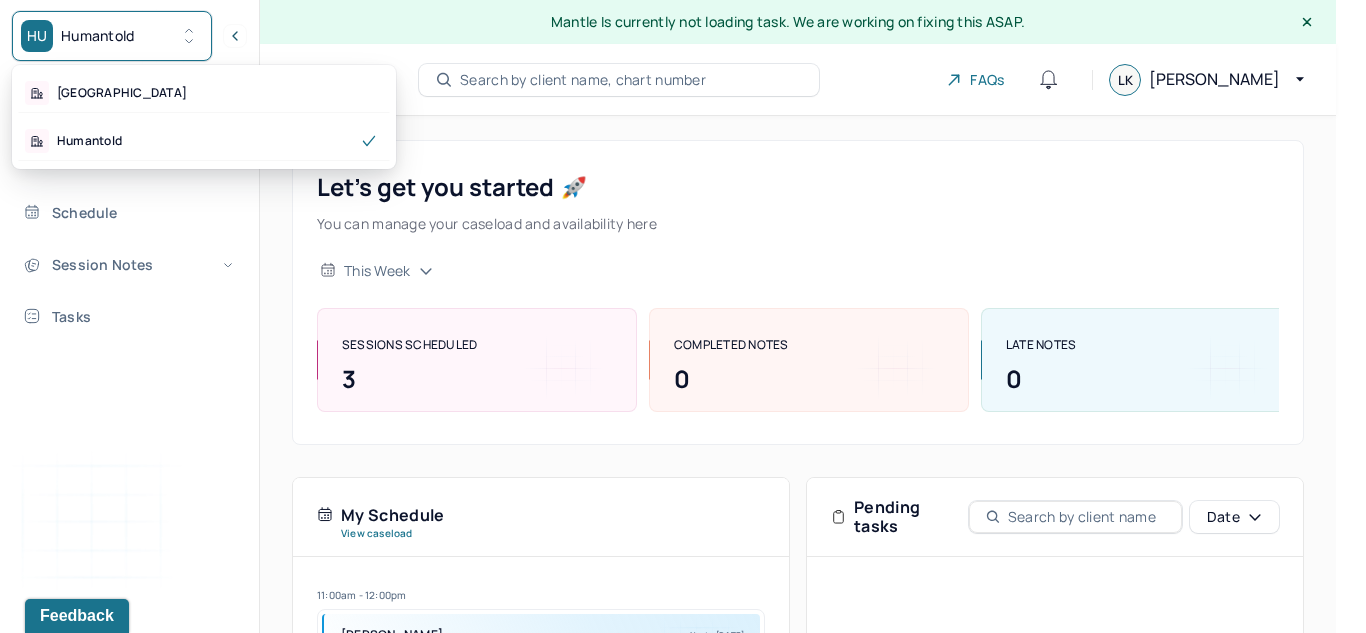 click on "HU Humantold" at bounding box center (112, 36) 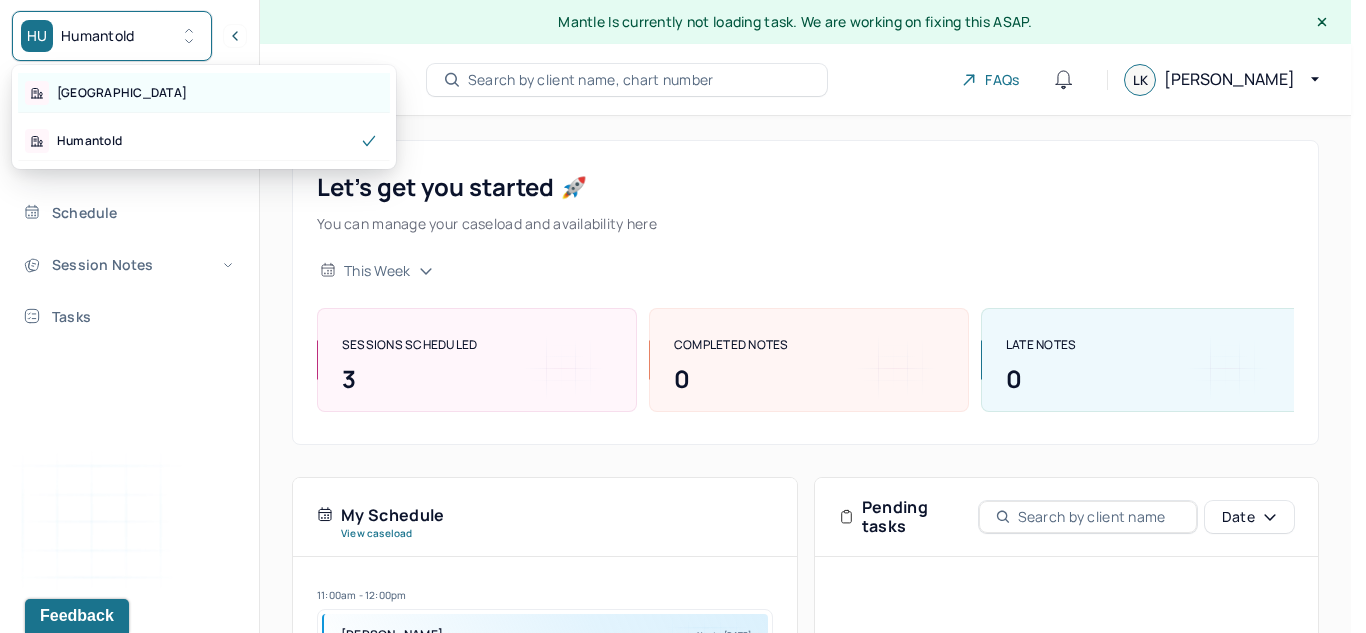 click on "[GEOGRAPHIC_DATA]" at bounding box center (204, 93) 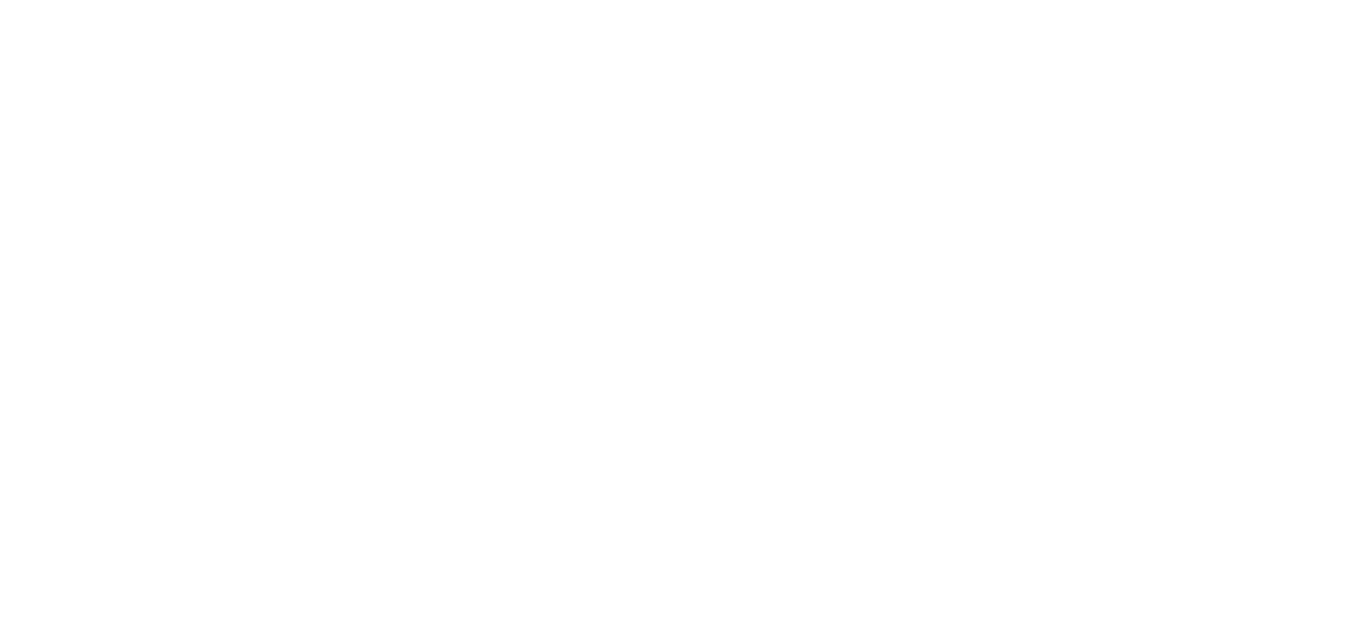 scroll, scrollTop: 0, scrollLeft: 0, axis: both 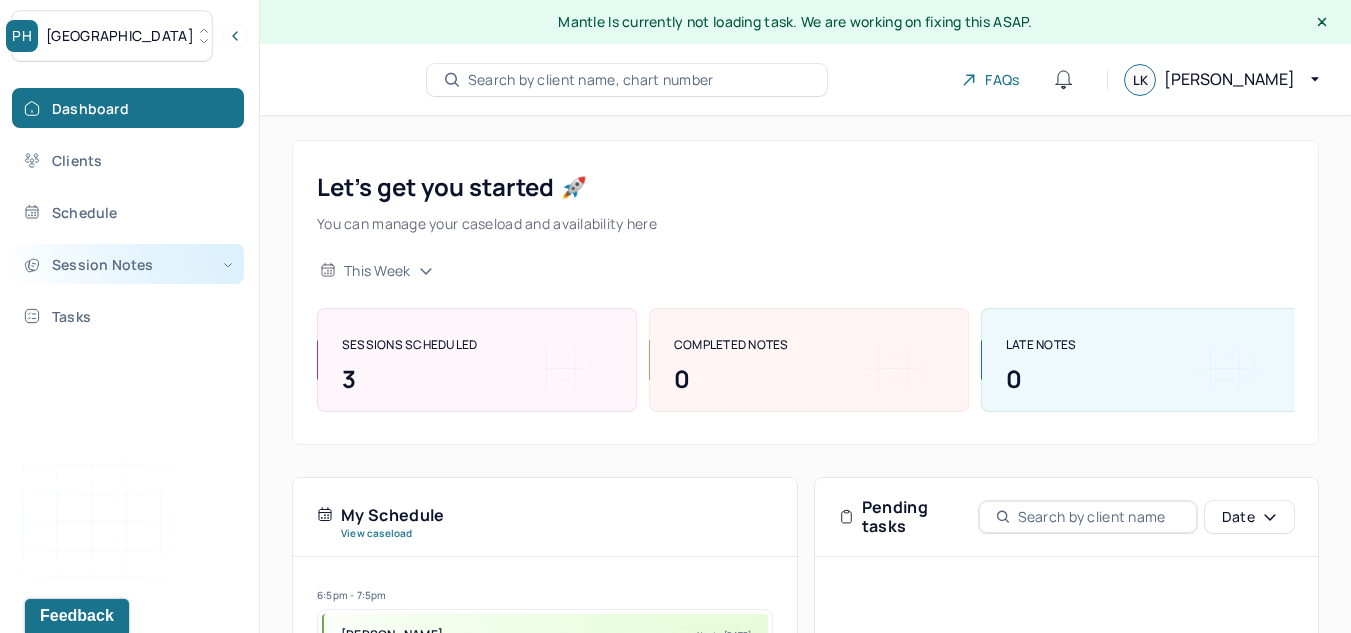 click on "Session Notes" at bounding box center (128, 264) 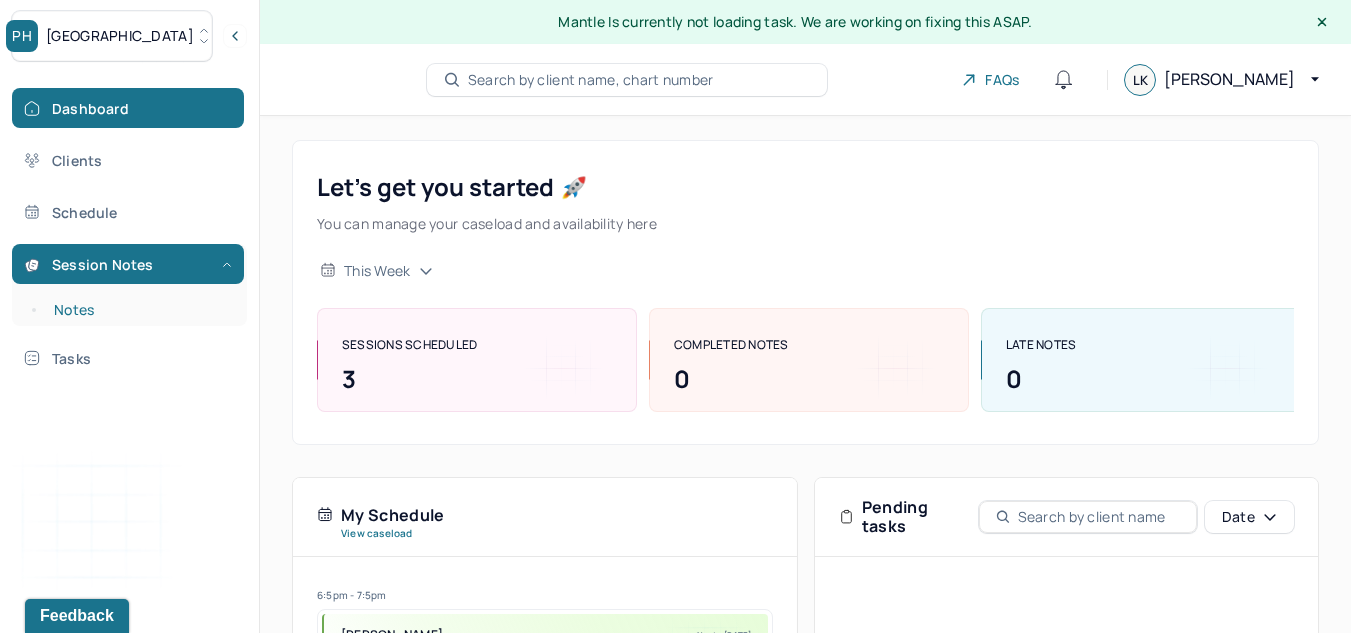 click on "Notes" at bounding box center (139, 310) 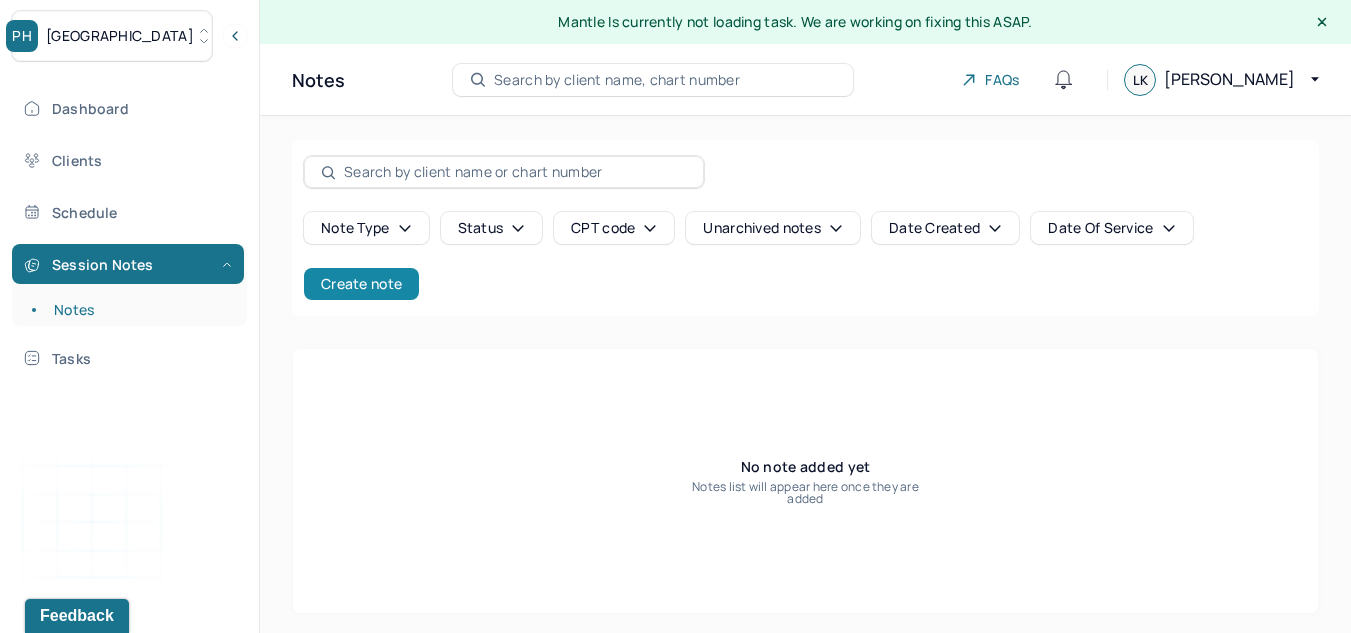 click on "Create note" at bounding box center [361, 284] 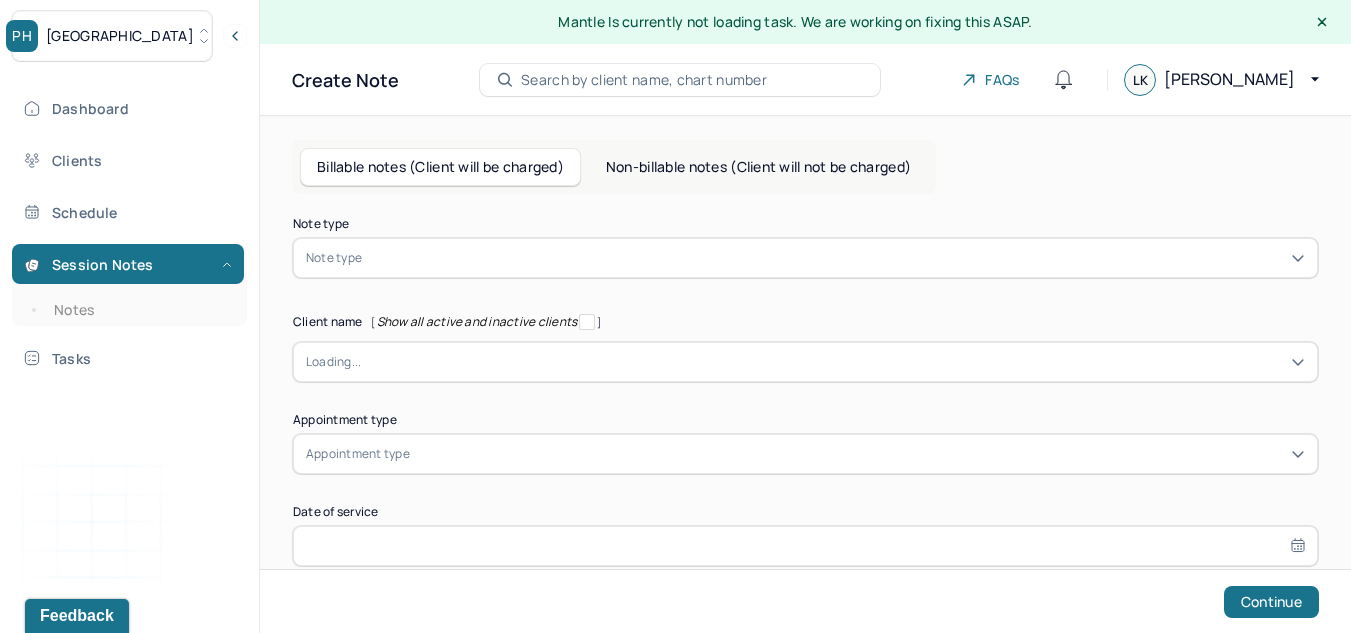 click at bounding box center (835, 258) 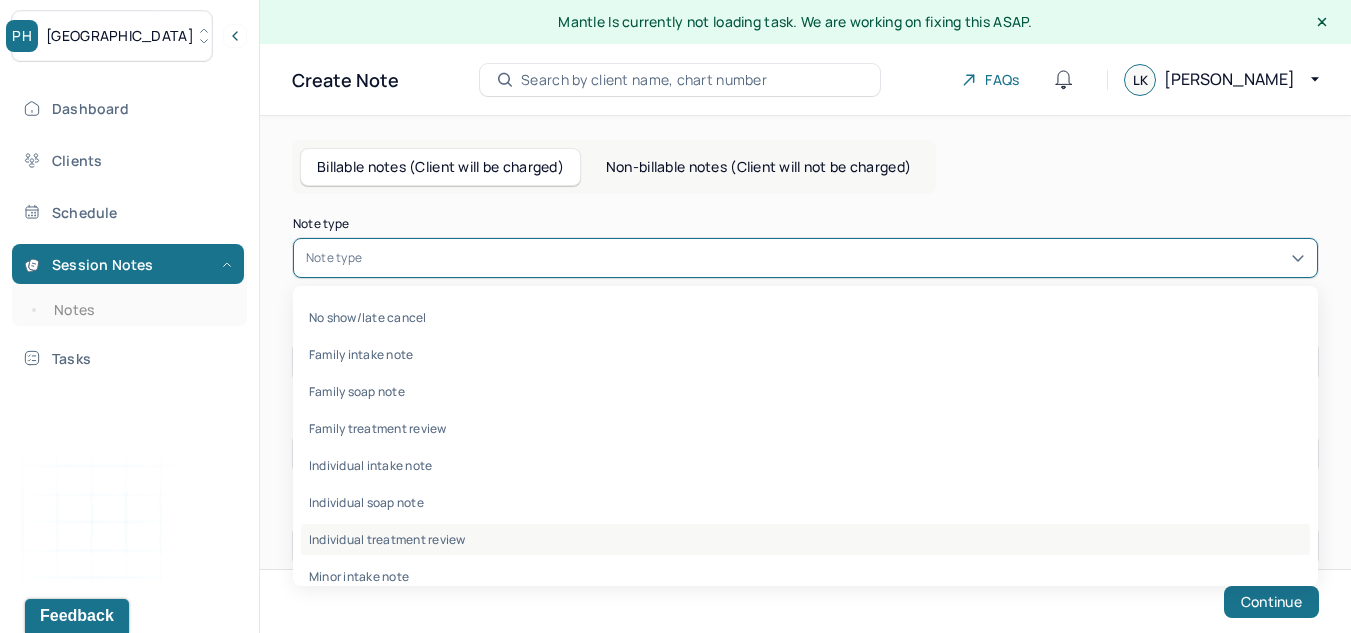 click on "Individual treatment review" at bounding box center (805, 539) 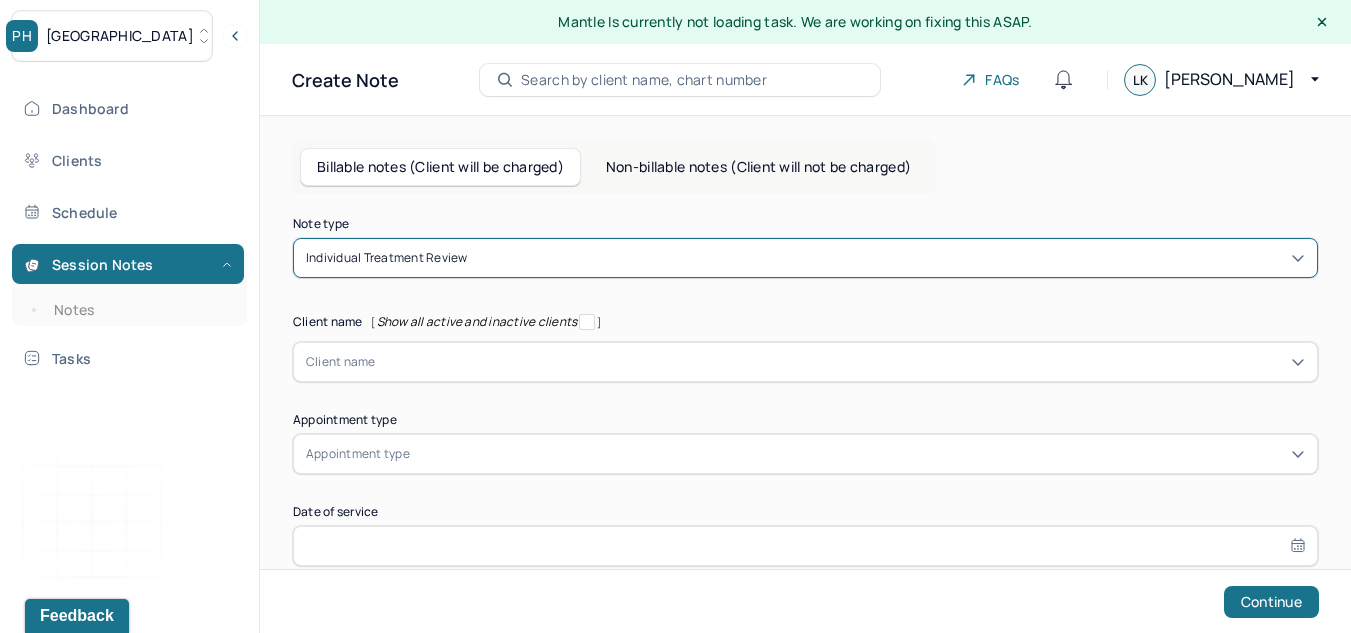 click on "Client name" at bounding box center (805, 362) 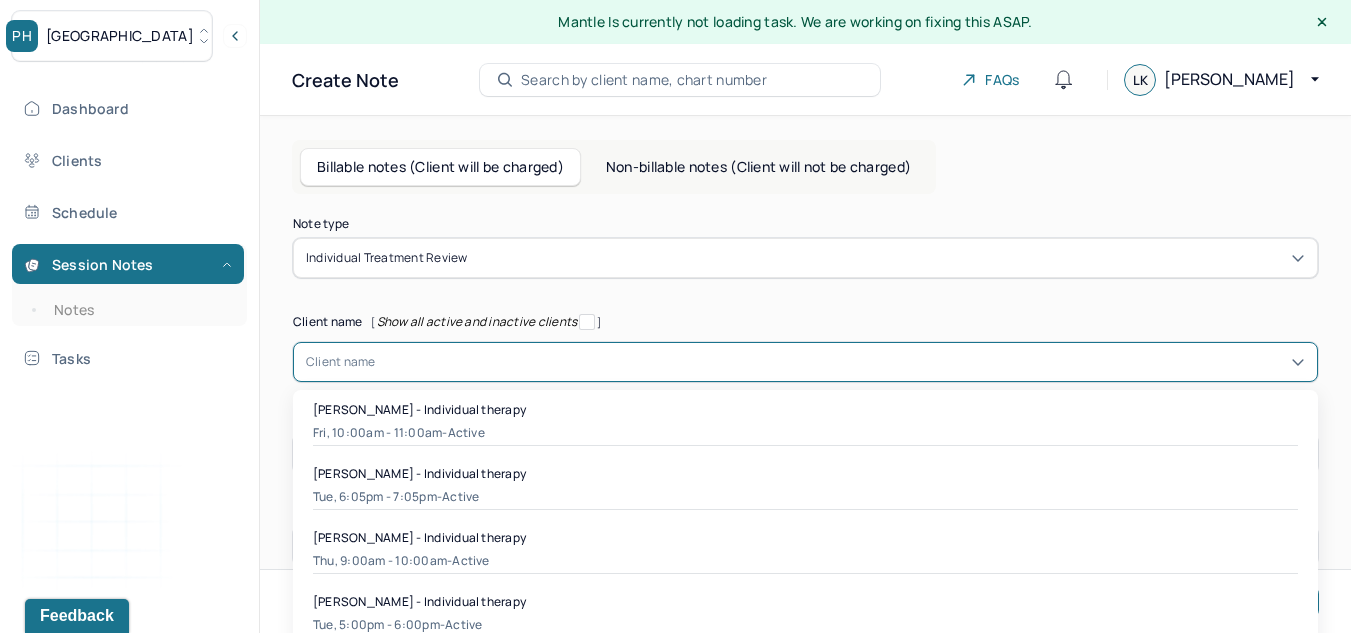 scroll, scrollTop: 65, scrollLeft: 0, axis: vertical 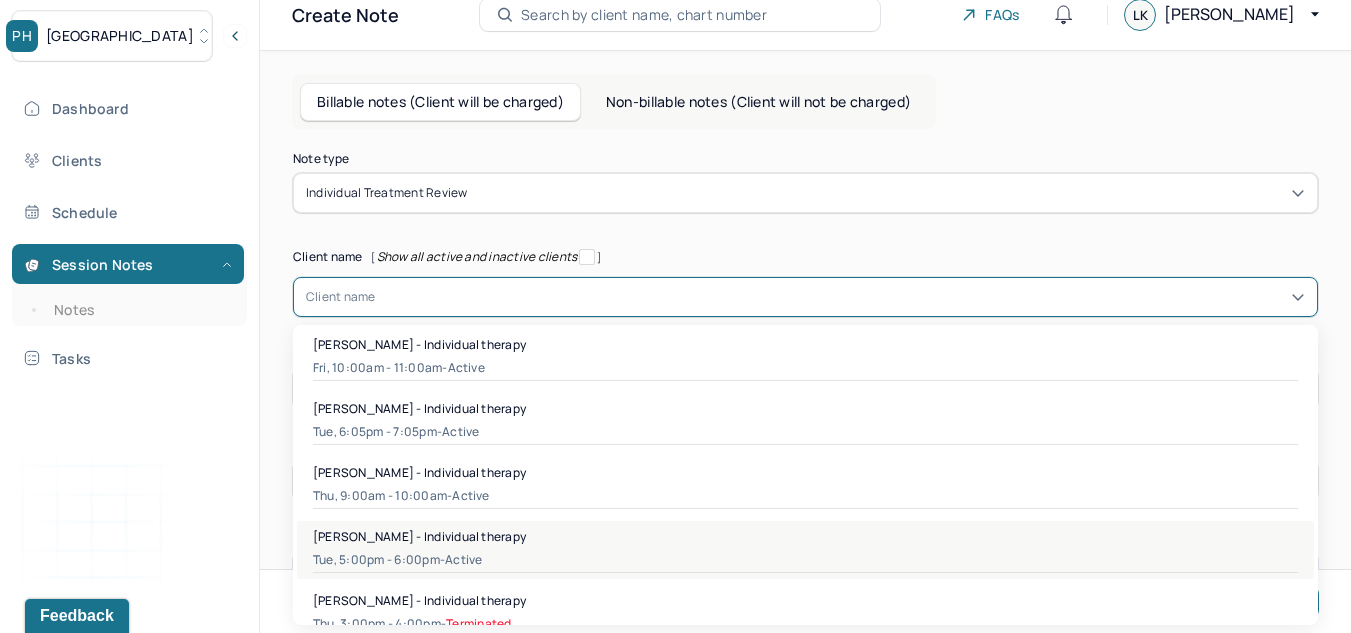 click on "[PERSON_NAME] - Individual therapy" at bounding box center [419, 536] 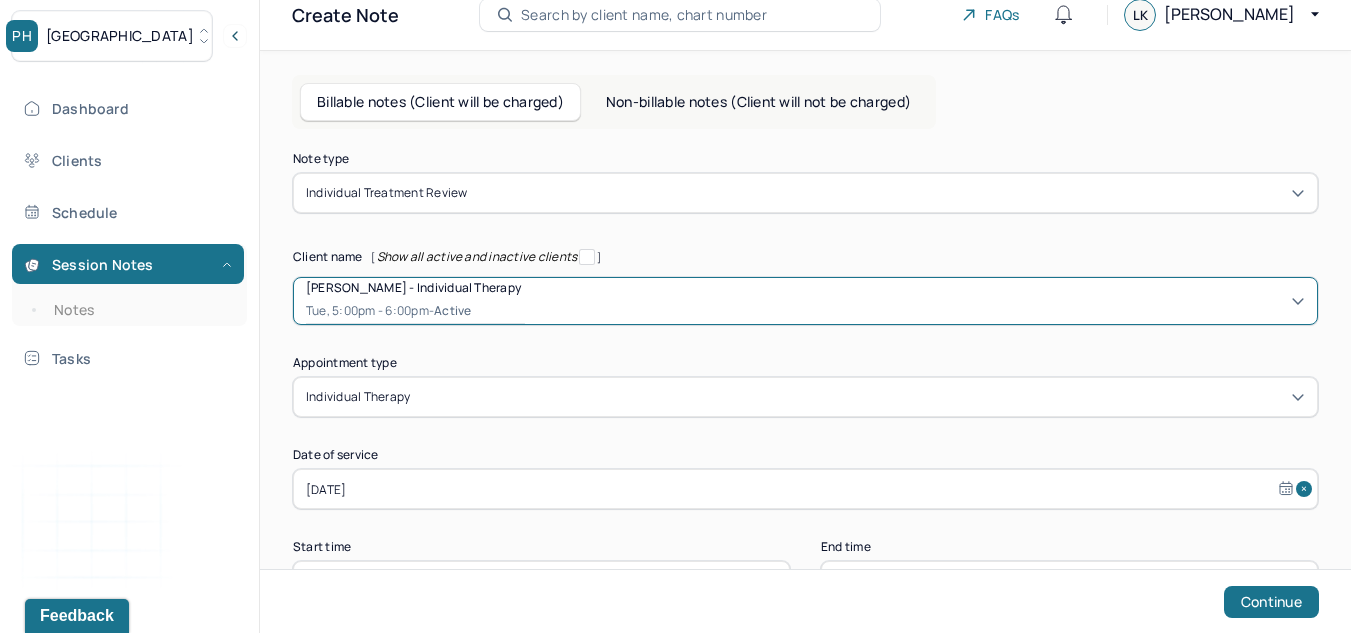 scroll, scrollTop: 139, scrollLeft: 0, axis: vertical 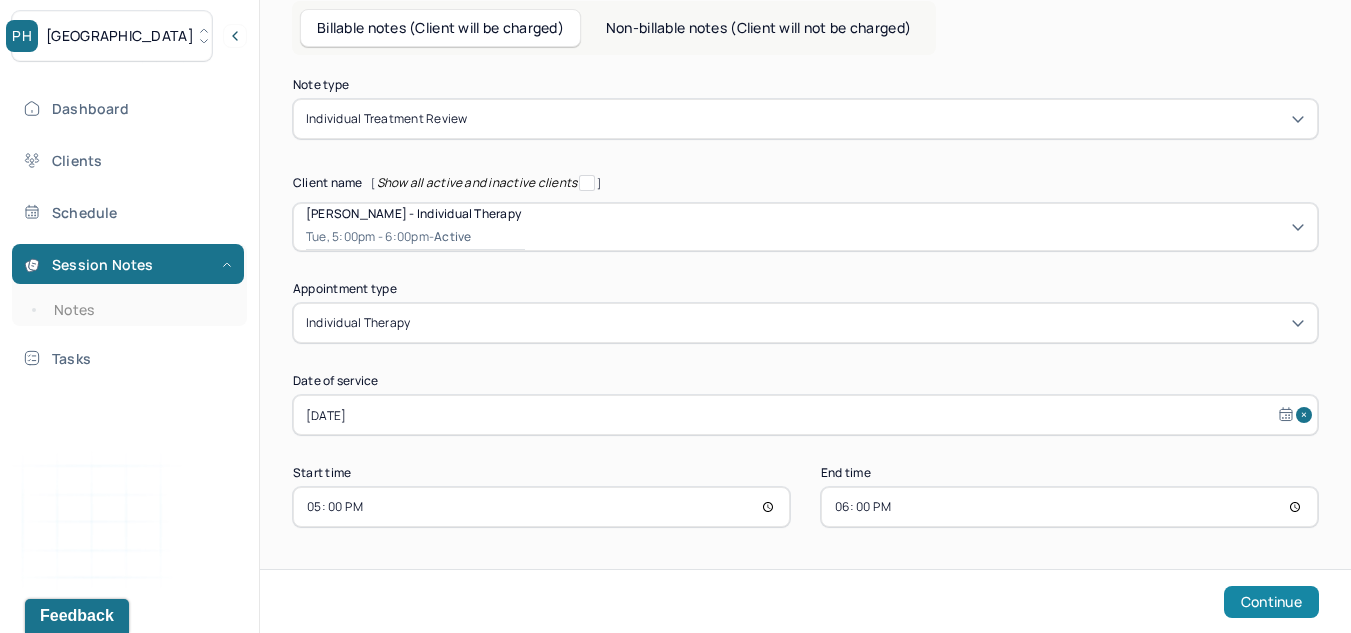 click on "Continue" at bounding box center (1271, 602) 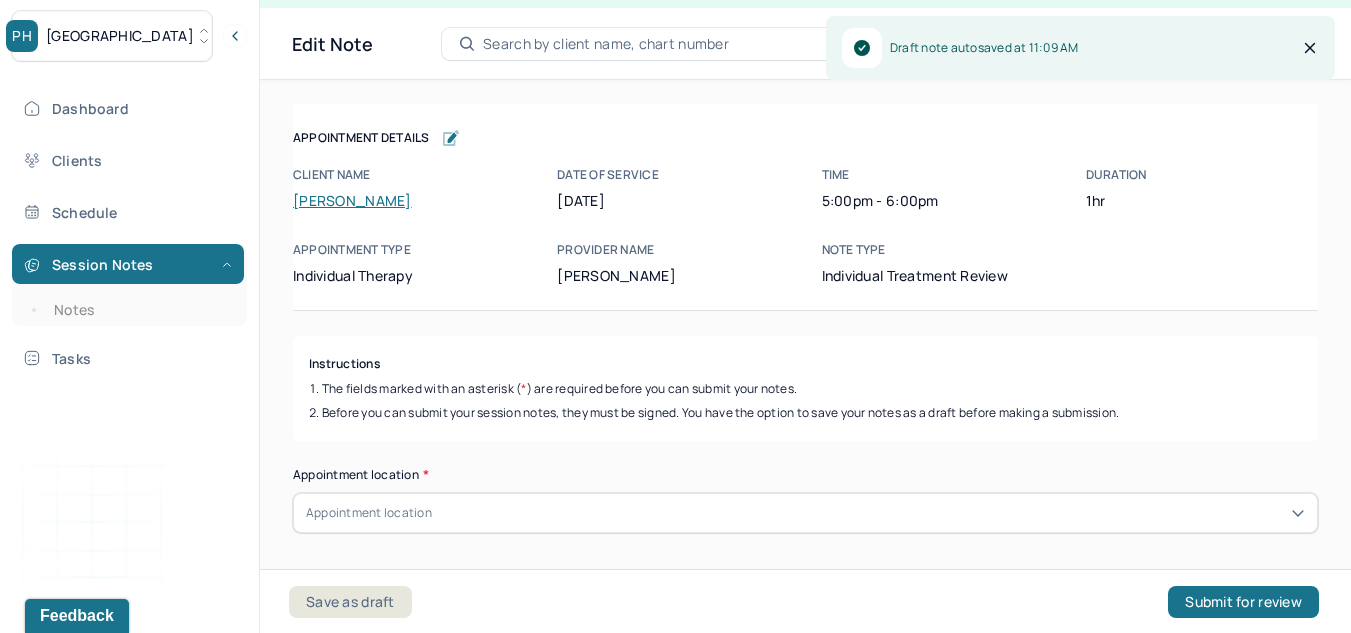 scroll, scrollTop: 36, scrollLeft: 0, axis: vertical 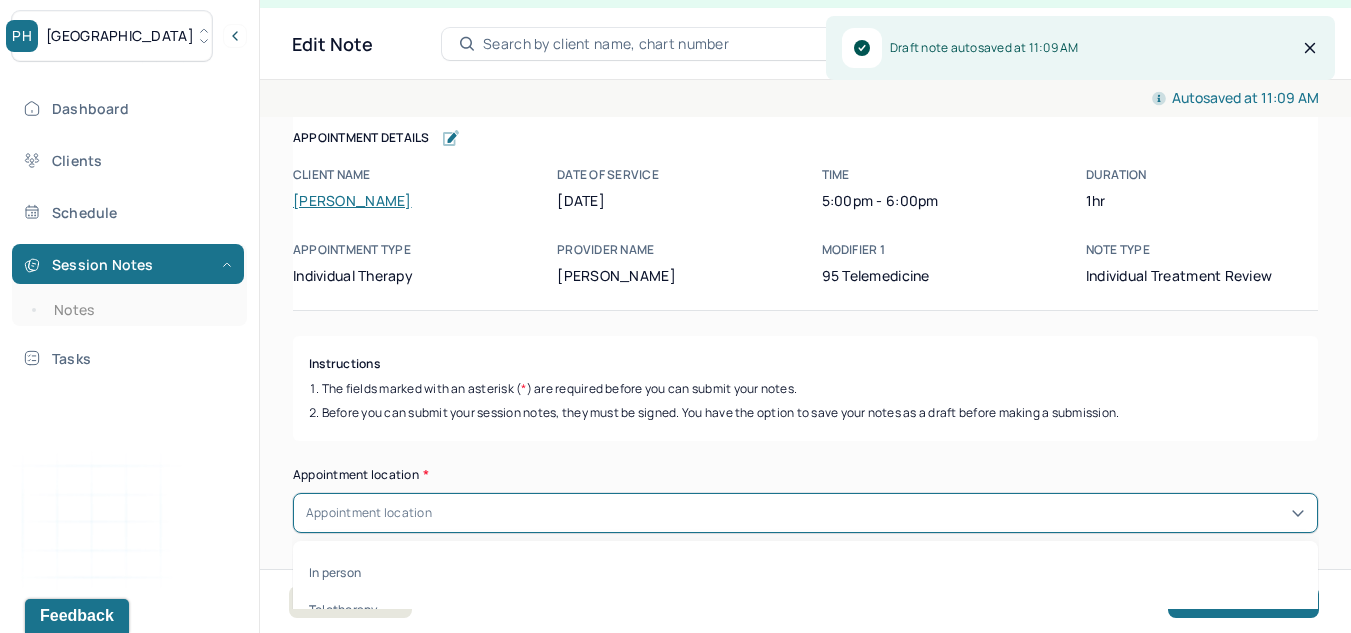 click on "Appointment location" at bounding box center [805, 513] 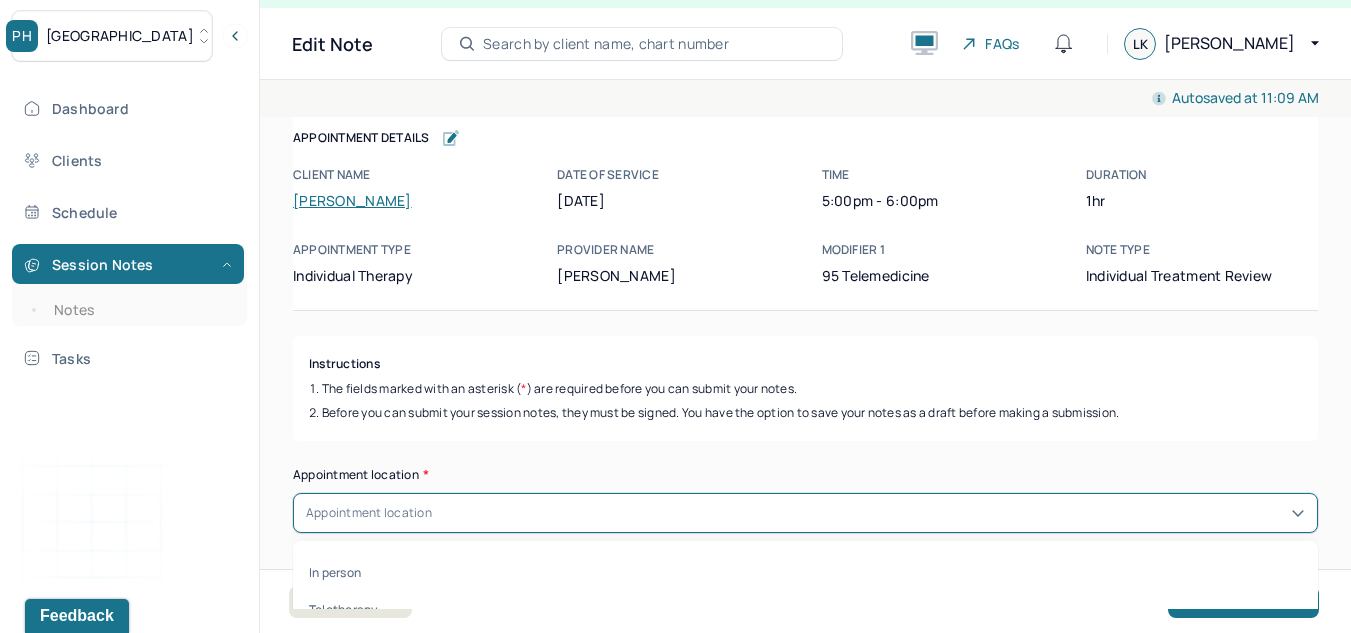 scroll, scrollTop: 155, scrollLeft: 0, axis: vertical 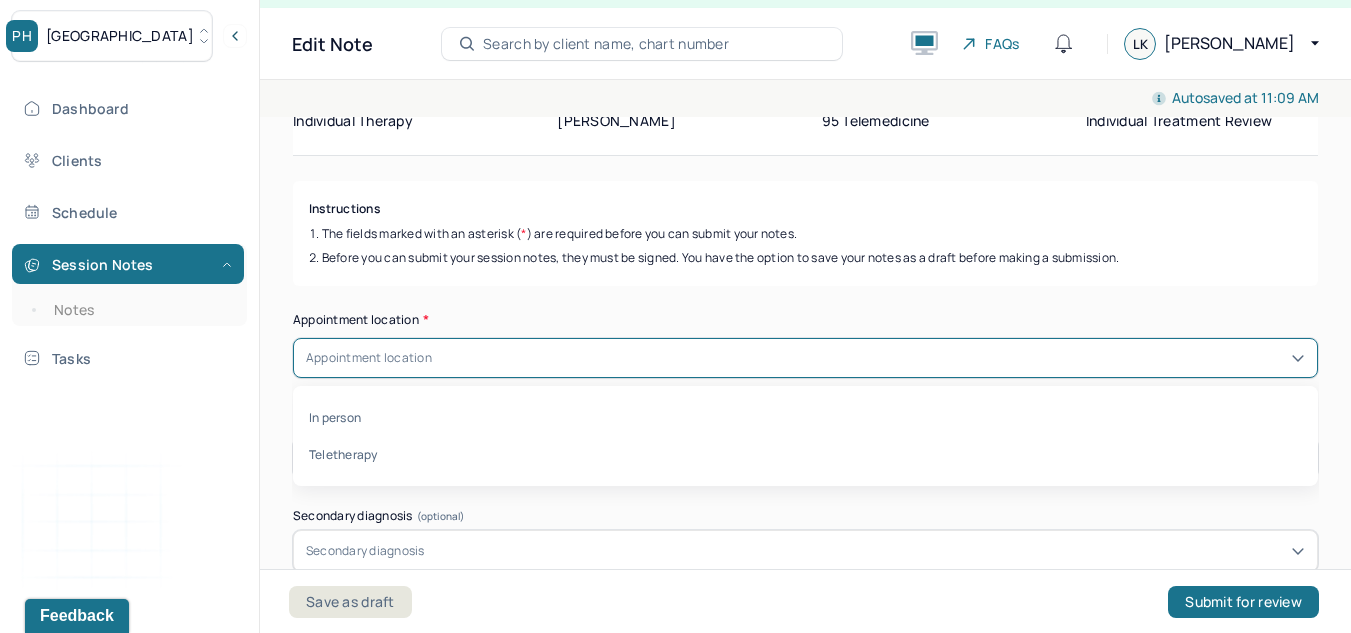 click on "Appointment location" at bounding box center (805, 358) 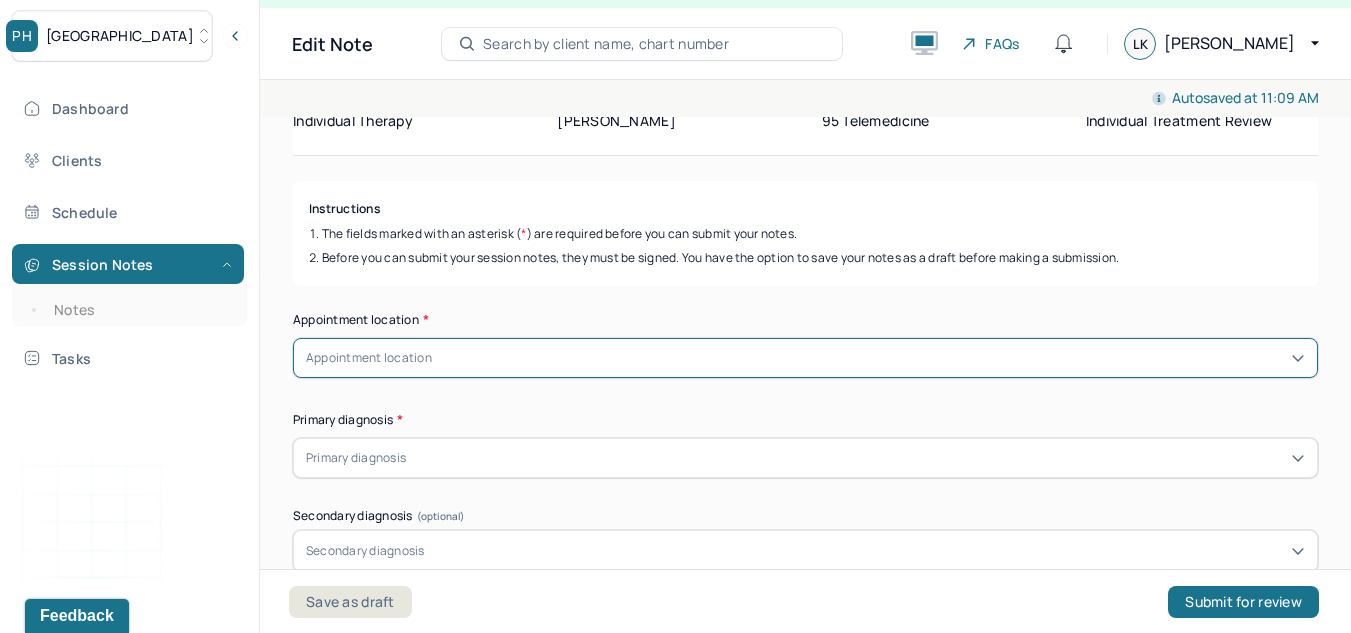 click on "Appointment location" at bounding box center [805, 358] 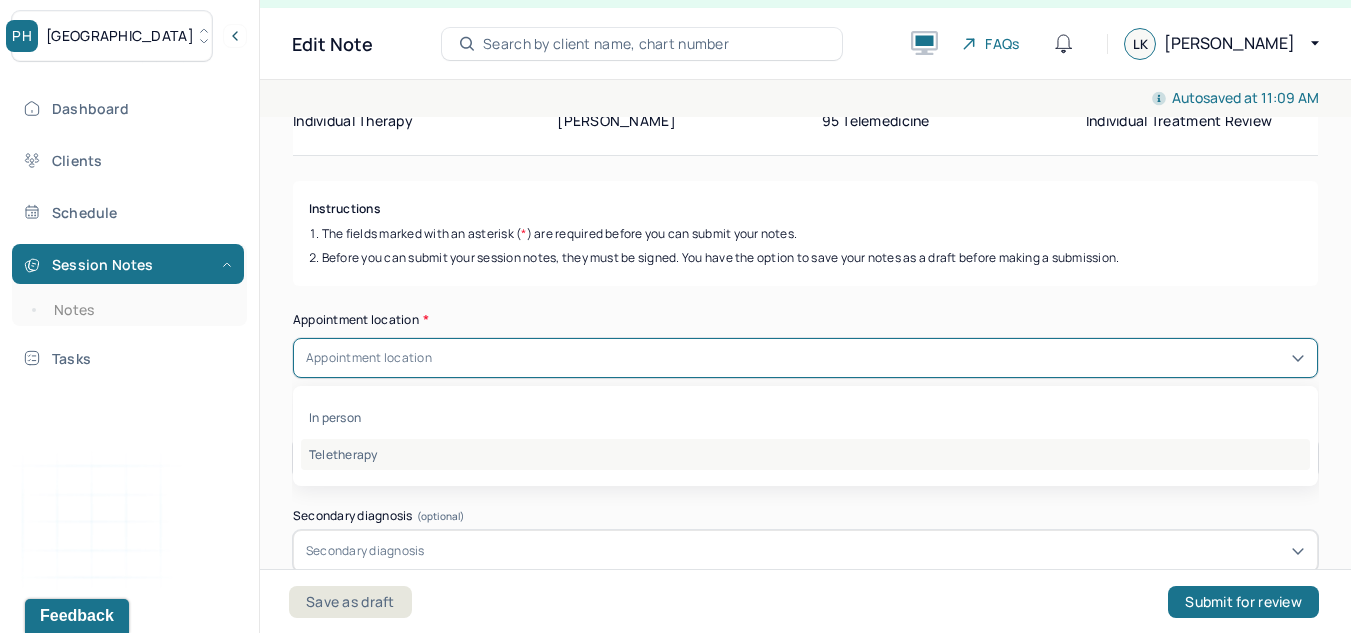 click on "Teletherapy" at bounding box center (805, 454) 